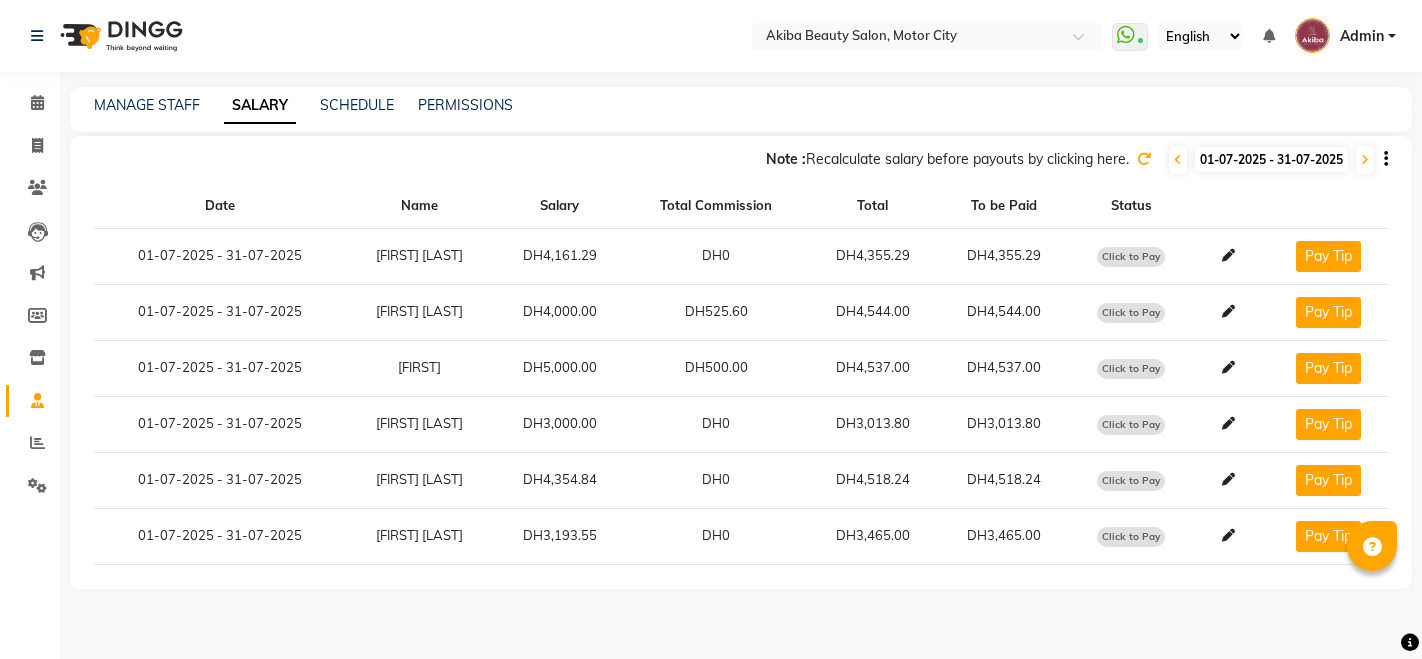 scroll, scrollTop: 0, scrollLeft: 0, axis: both 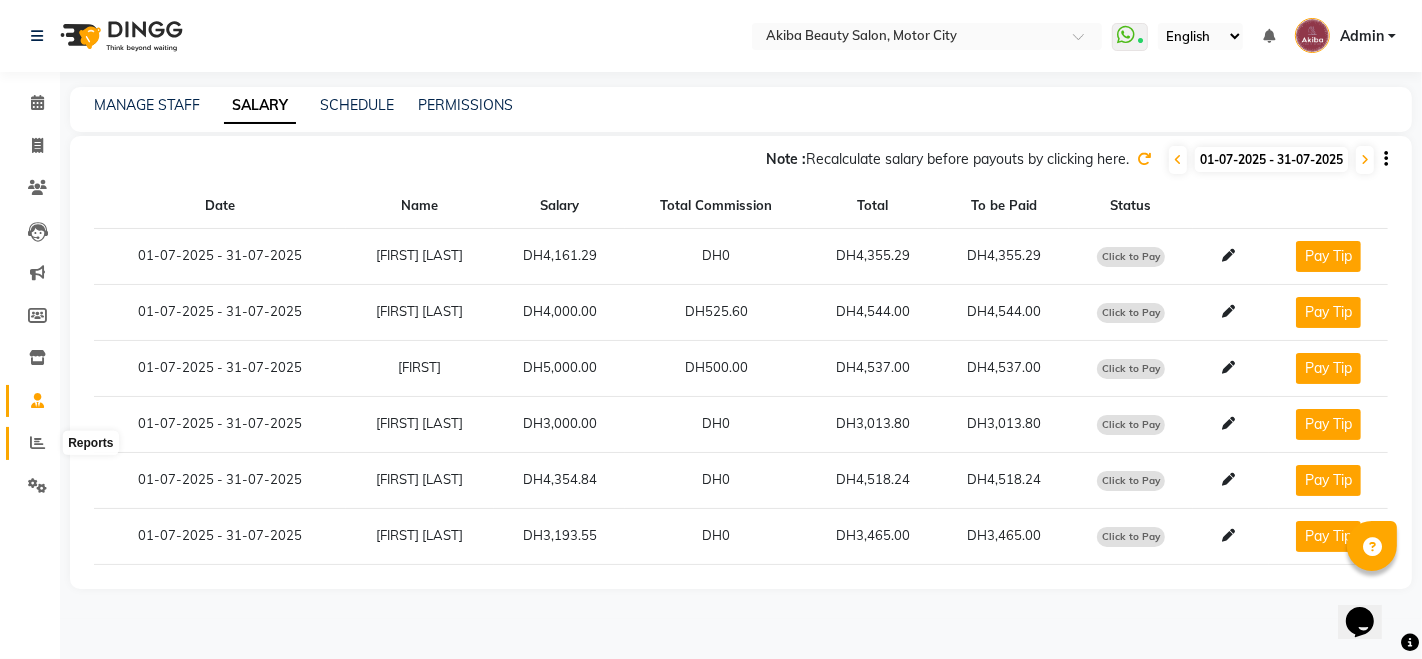 click 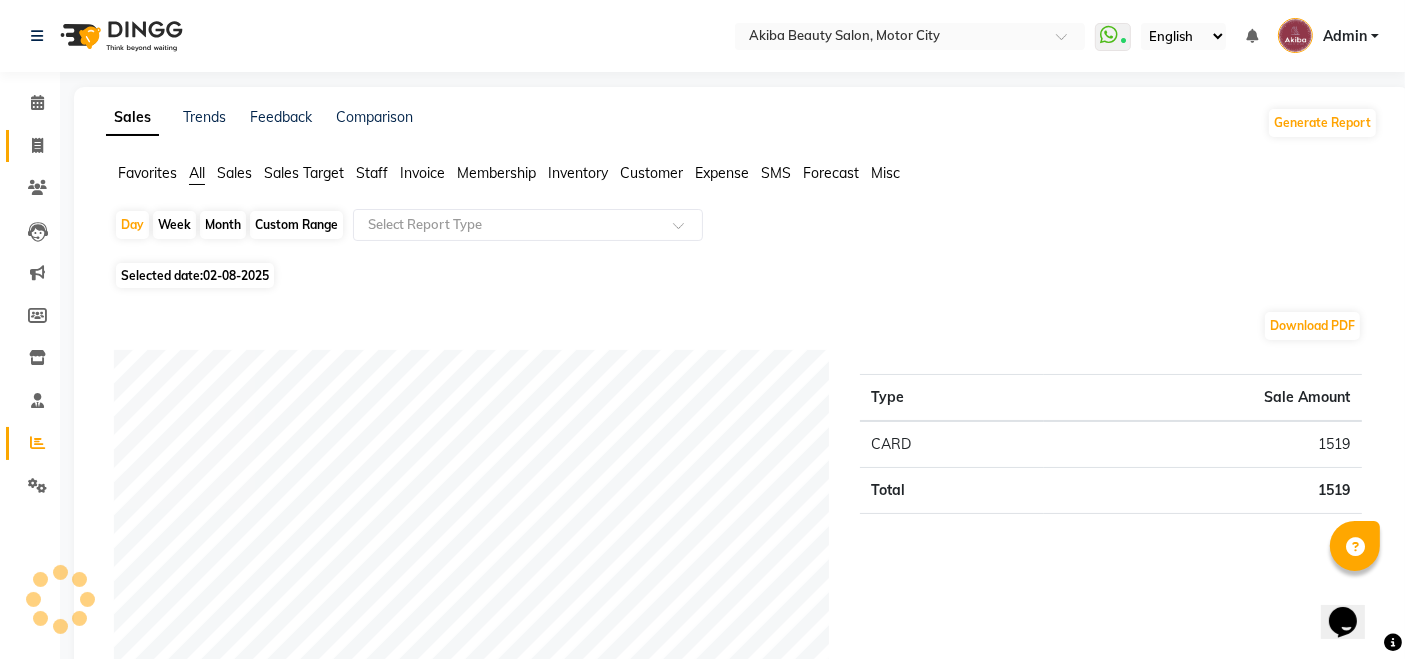 drag, startPoint x: 31, startPoint y: 149, endPoint x: 18, endPoint y: 149, distance: 13 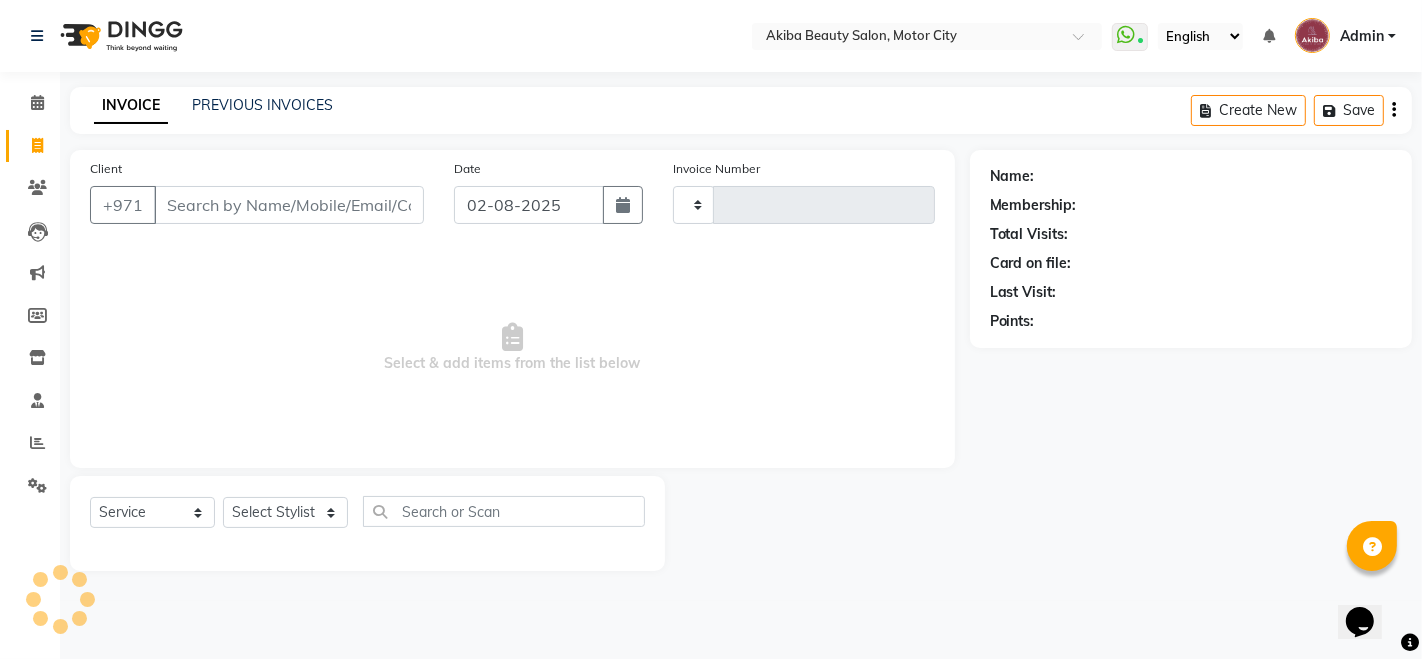 click on "Name: Membership: Total Visits: Card on file: Last Visit:  Points:" 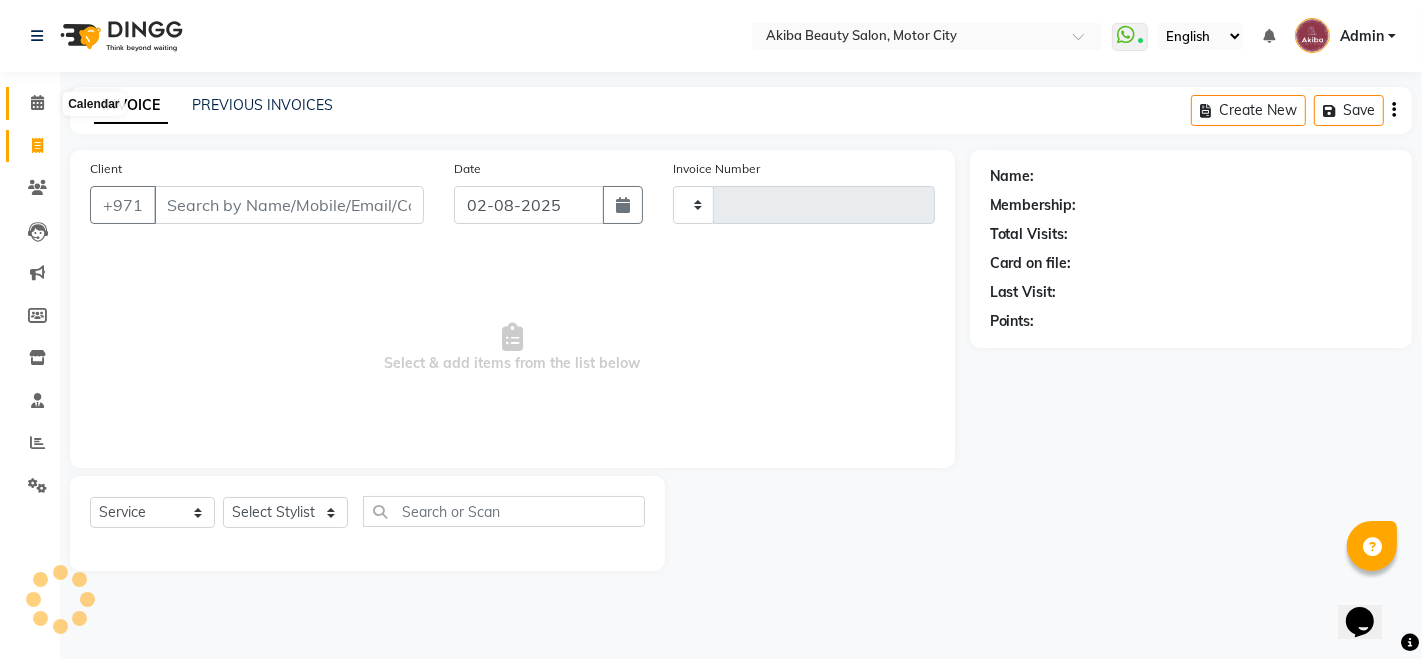 click 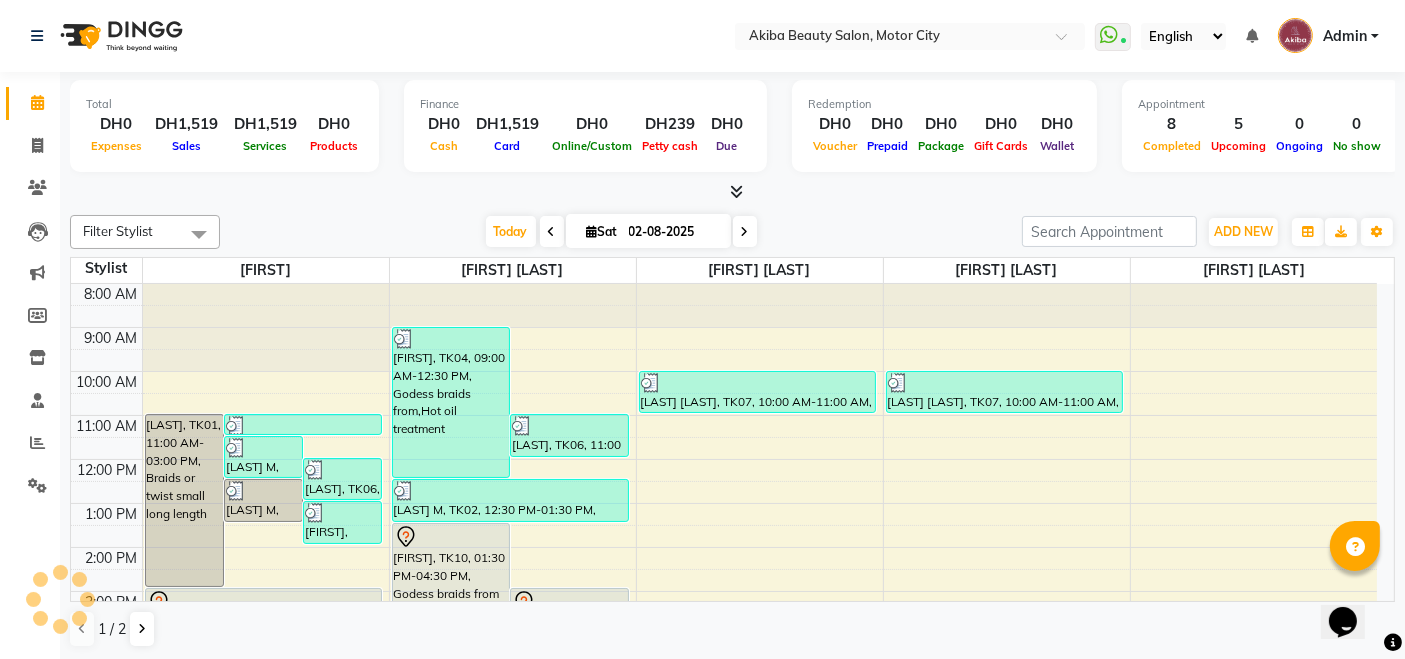 scroll, scrollTop: 0, scrollLeft: 0, axis: both 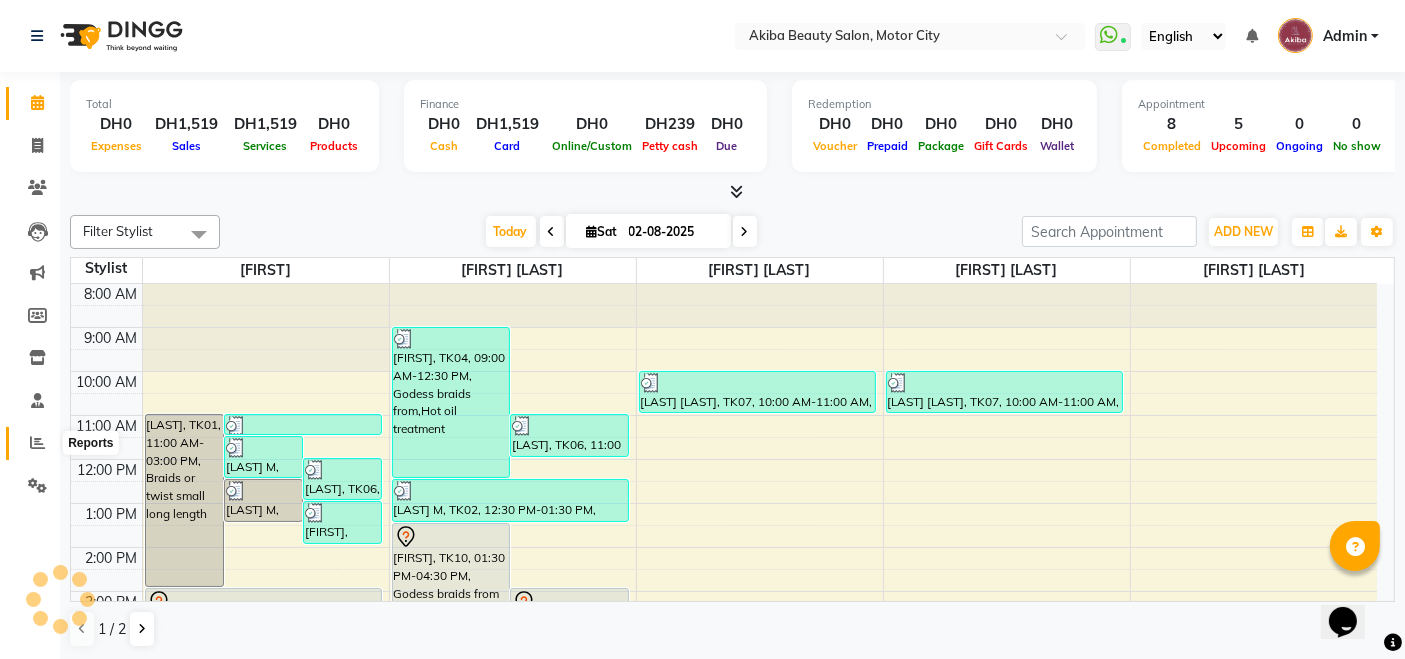 click 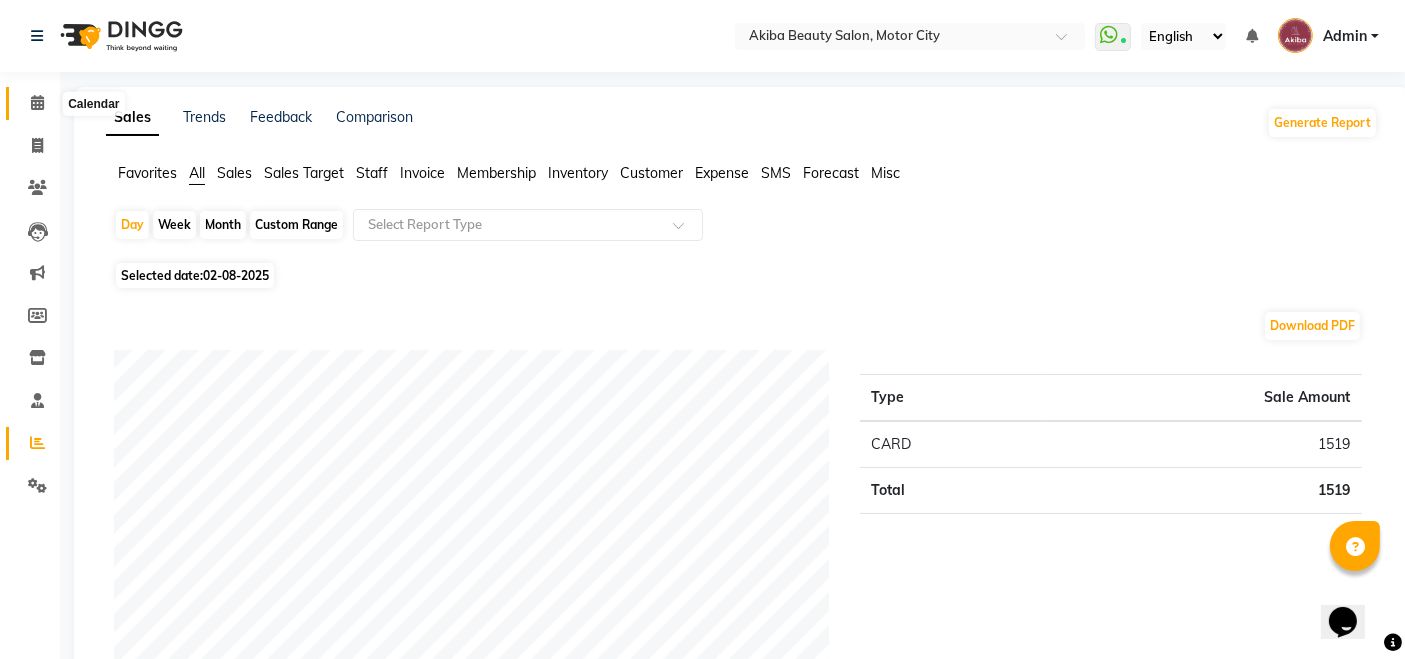 click 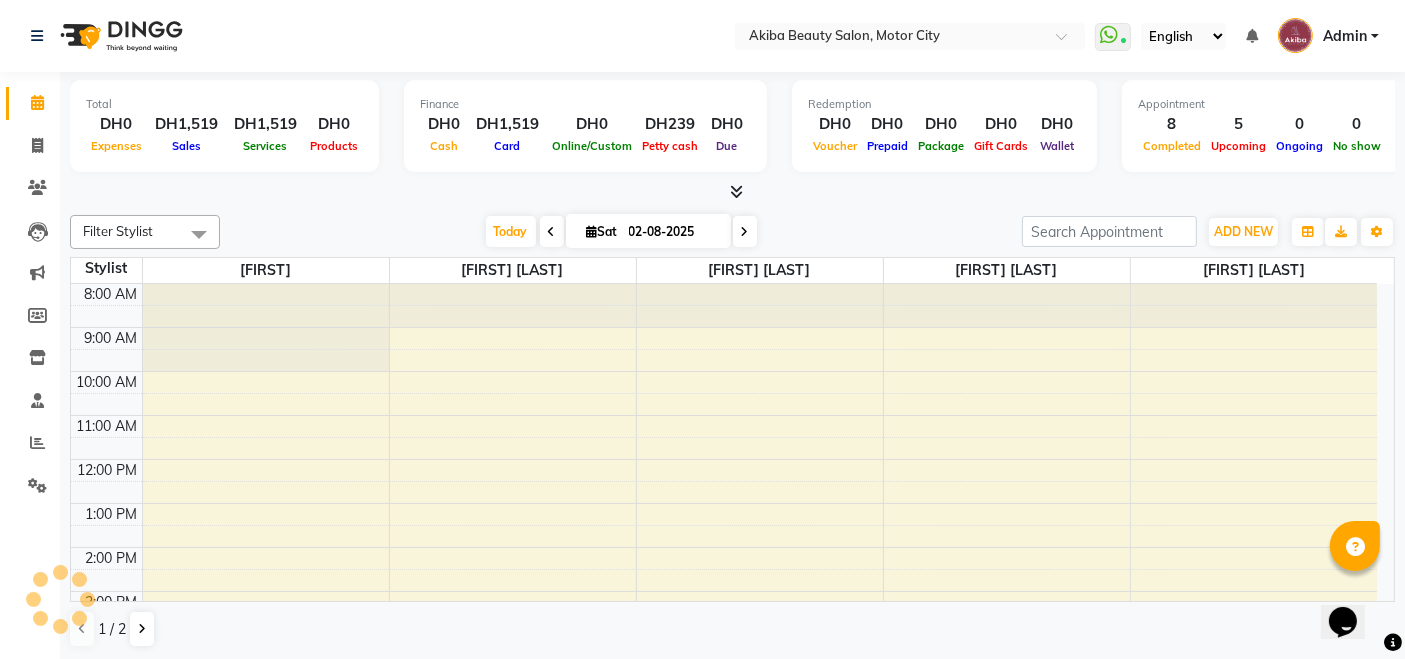 scroll, scrollTop: 0, scrollLeft: 0, axis: both 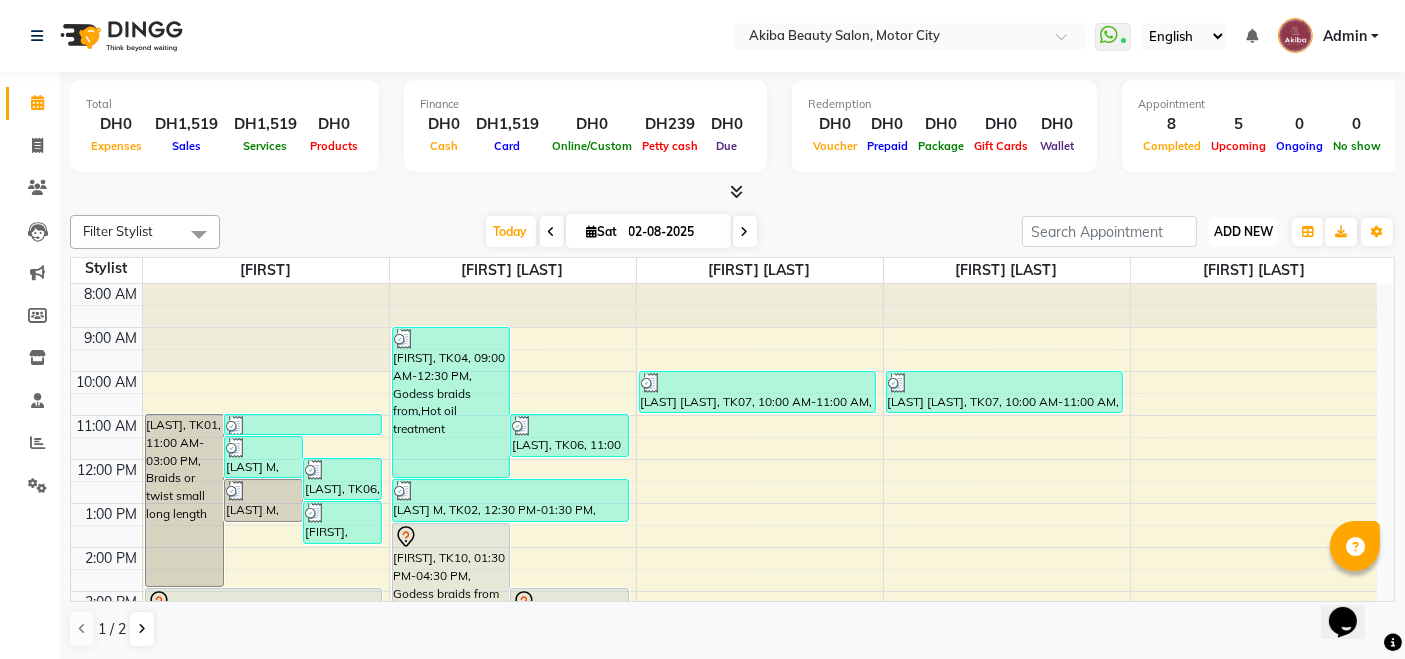 click on "ADD NEW" at bounding box center [1243, 231] 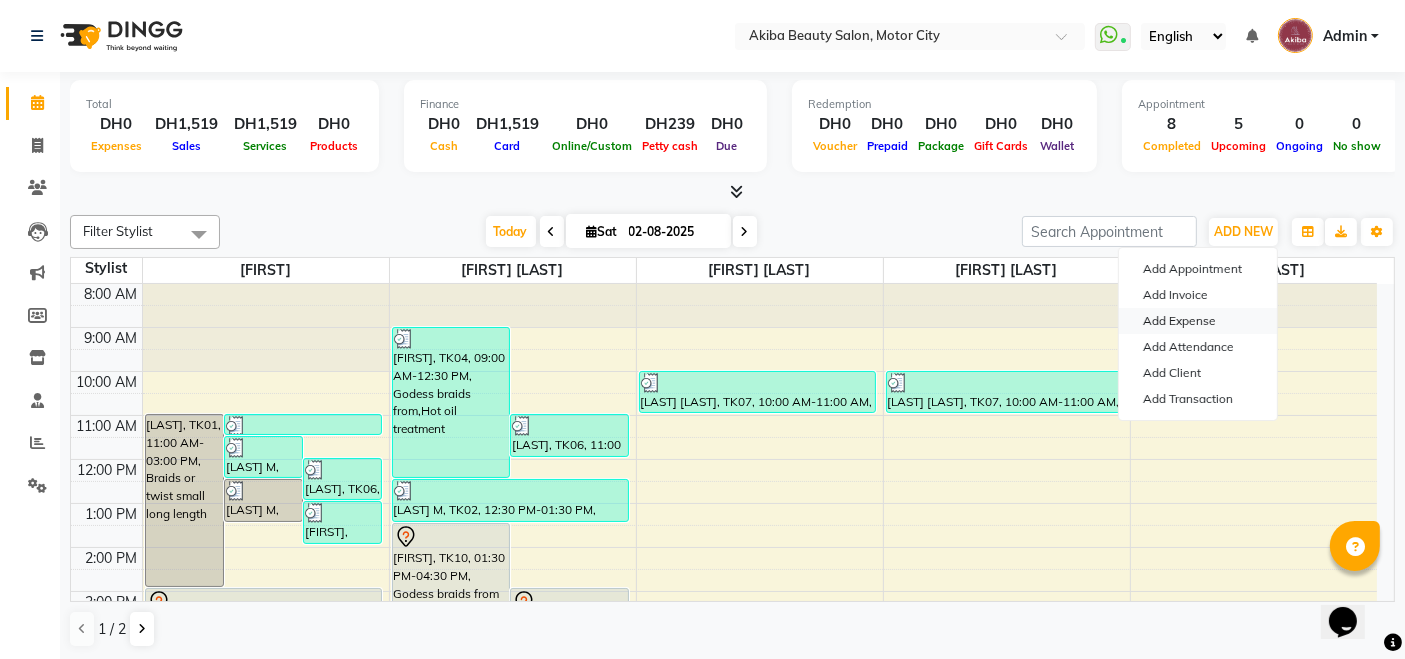 click on "Add Expense" at bounding box center (1198, 321) 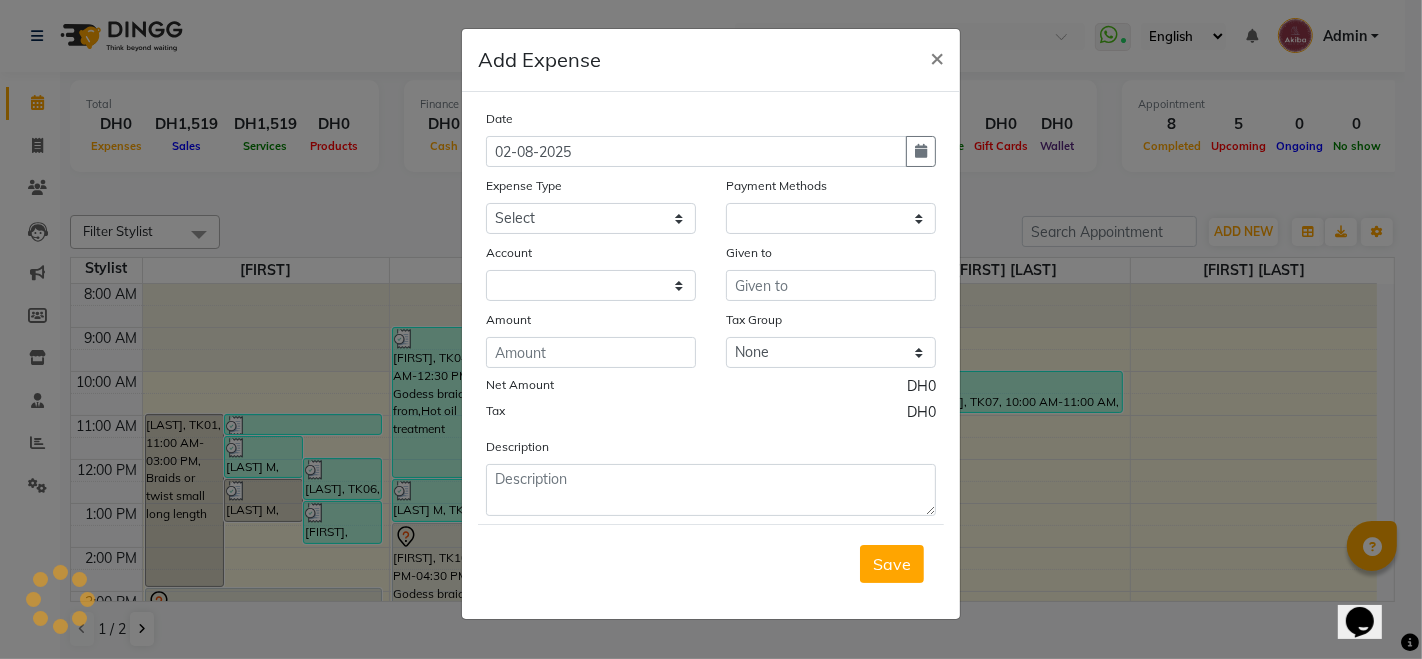 select on "1" 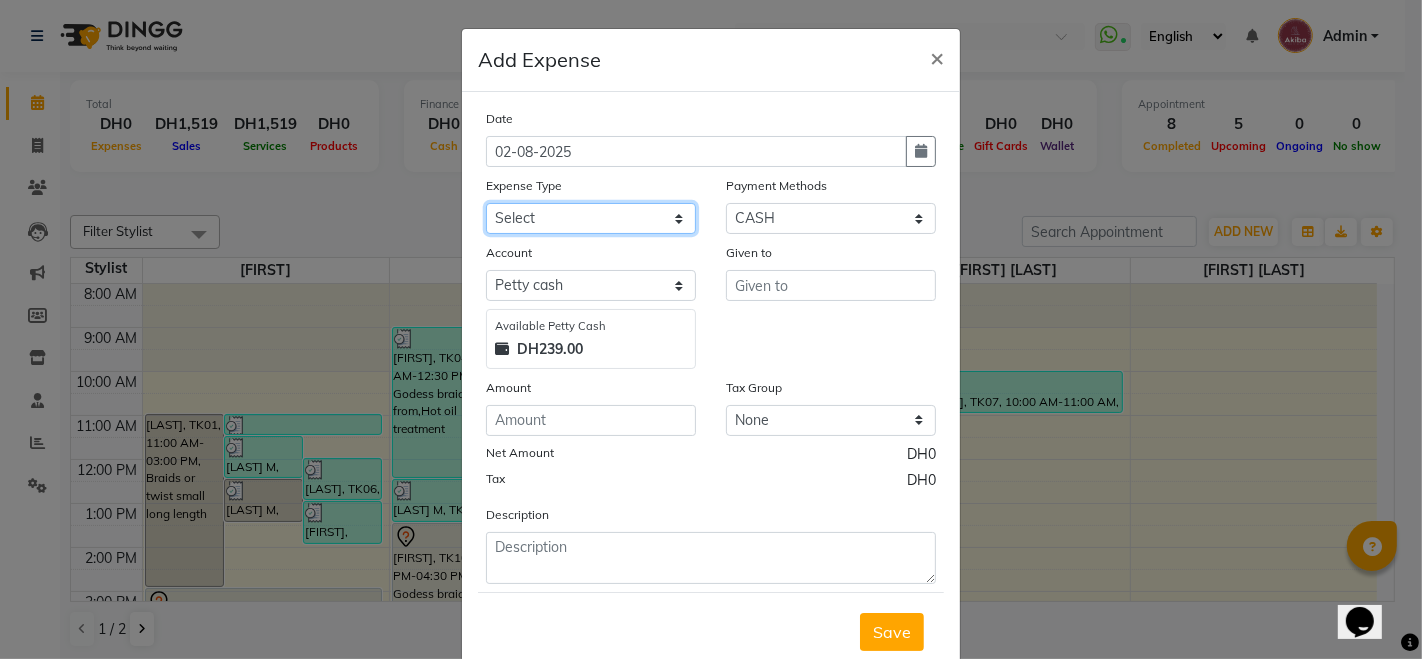 click on "Select Advance Salary Bank charges Car maintenance  Cash transfer to bank Cash transfer to hub Client Snacks Clinical charges Equipment Fuel Govt fee Human Hair extensions Incentive Insurance International purchase Loan Repayment Maintenance Marketing Miscellaneous MRA Non human hair extensions Other Pantry Product Rent Salary Staff Snacks Tax Tea & Refreshment Tips Transport Utilities" 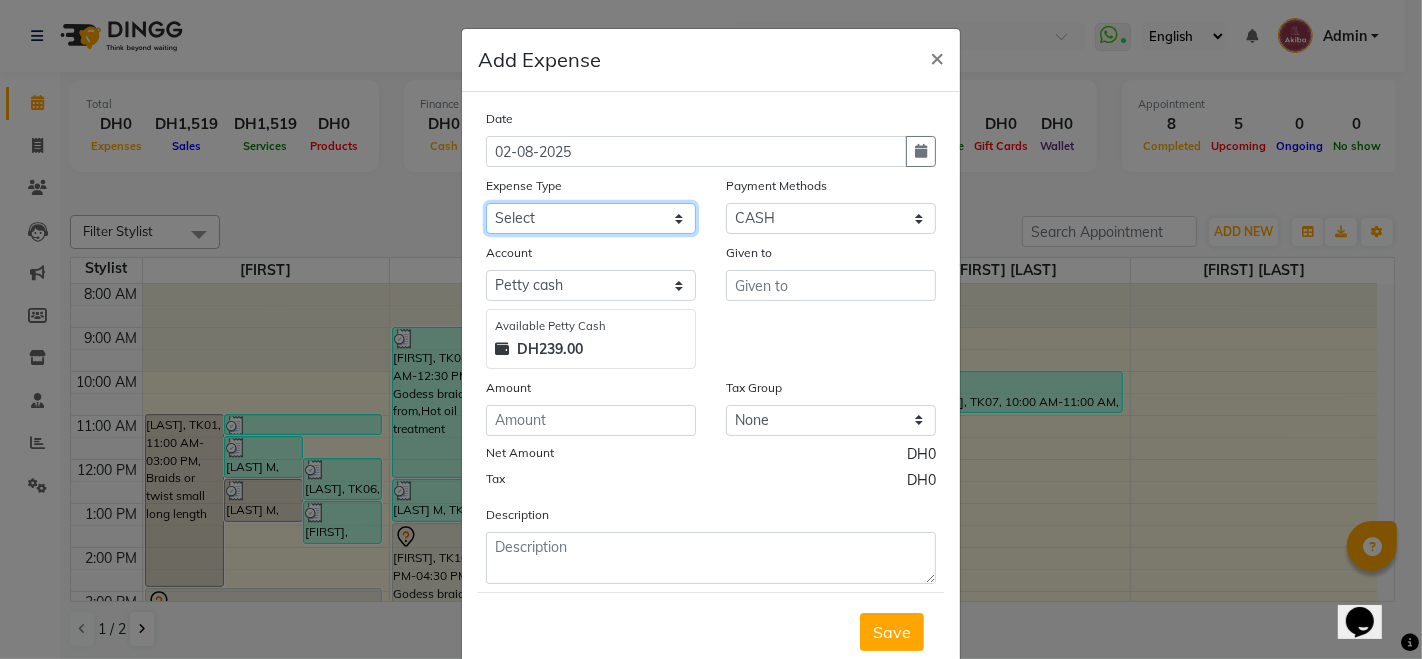 select on "11378" 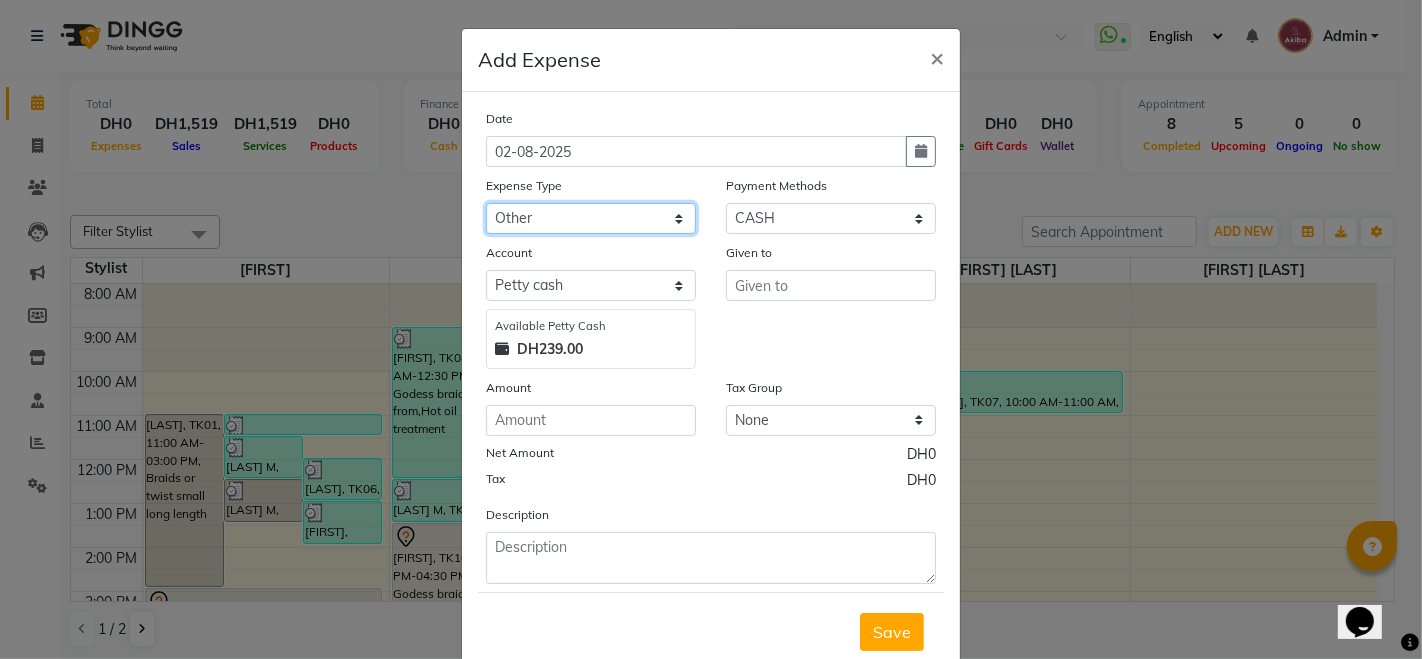 click on "Select Advance Salary Bank charges Car maintenance  Cash transfer to bank Cash transfer to hub Client Snacks Clinical charges Equipment Fuel Govt fee Human Hair extensions Incentive Insurance International purchase Loan Repayment Maintenance Marketing Miscellaneous MRA Non human hair extensions Other Pantry Product Rent Salary Staff Snacks Tax Tea & Refreshment Tips Transport Utilities" 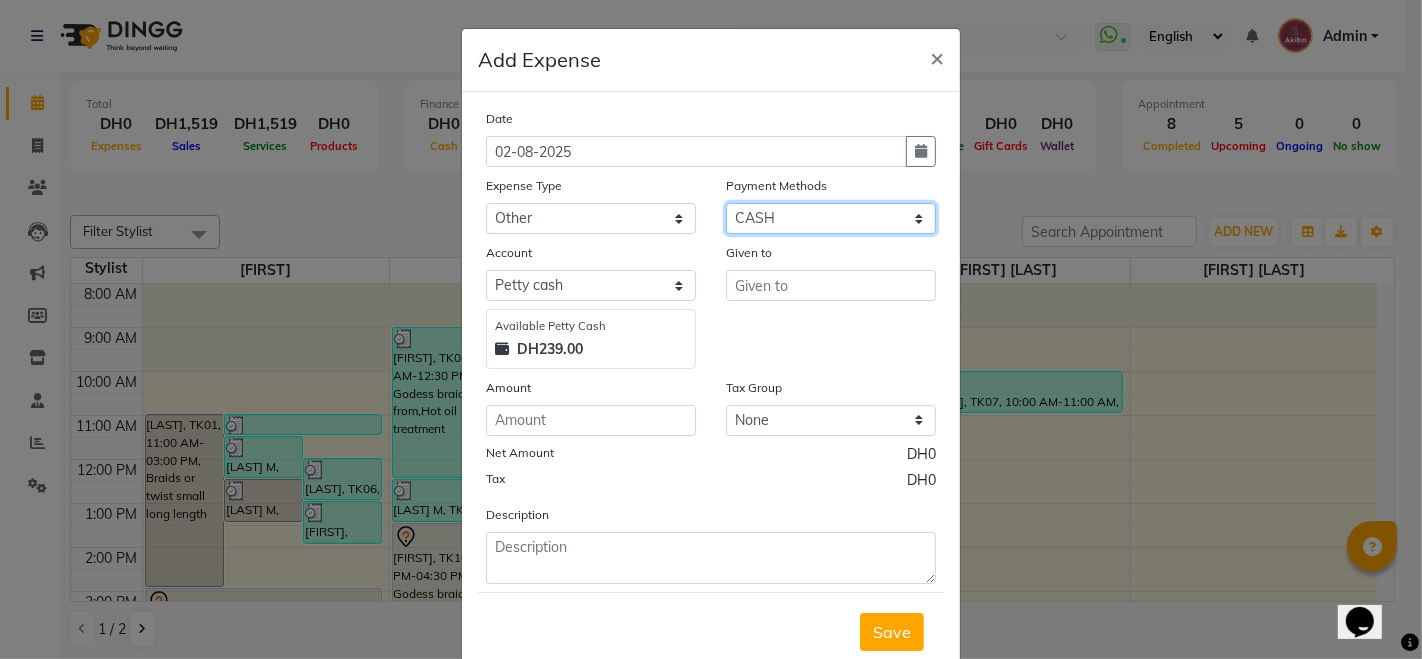 click on "Select CARD CASH Points Prepaid Gift Card Complimentary Voucher Package Bank" 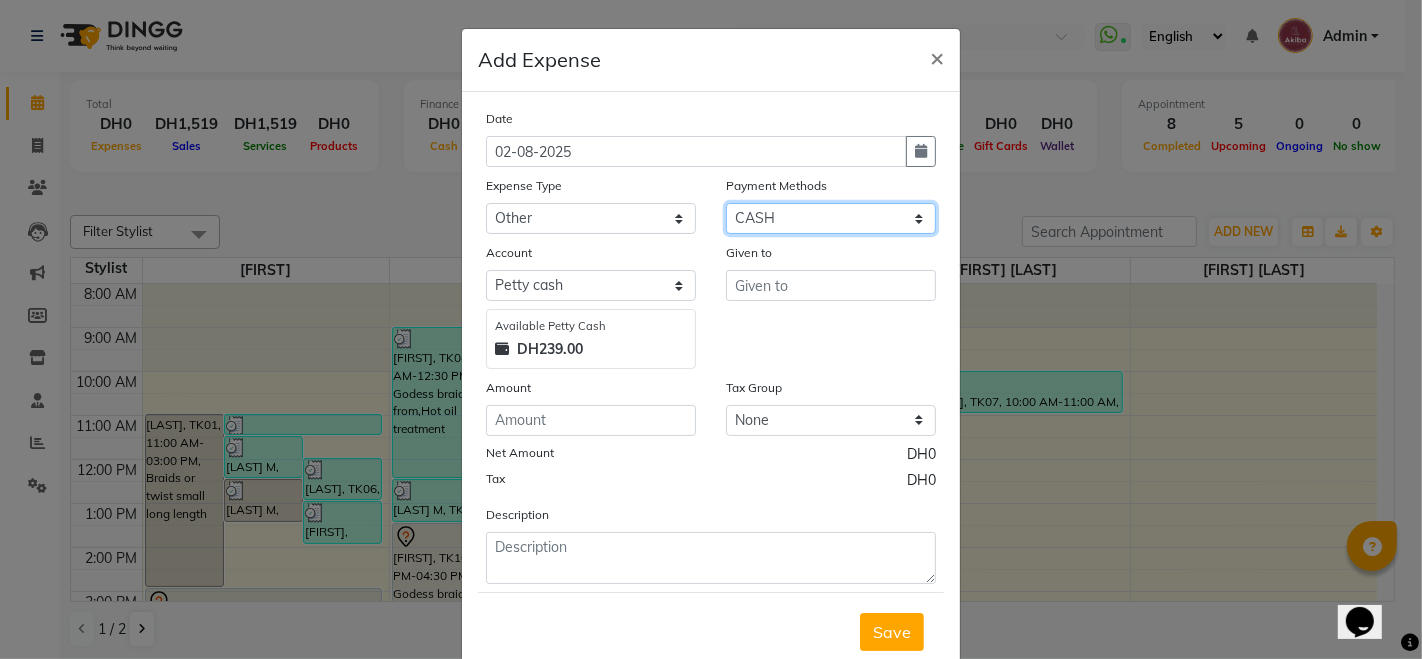 click on "Select CARD CASH Points Prepaid Gift Card Complimentary Voucher Package Bank" 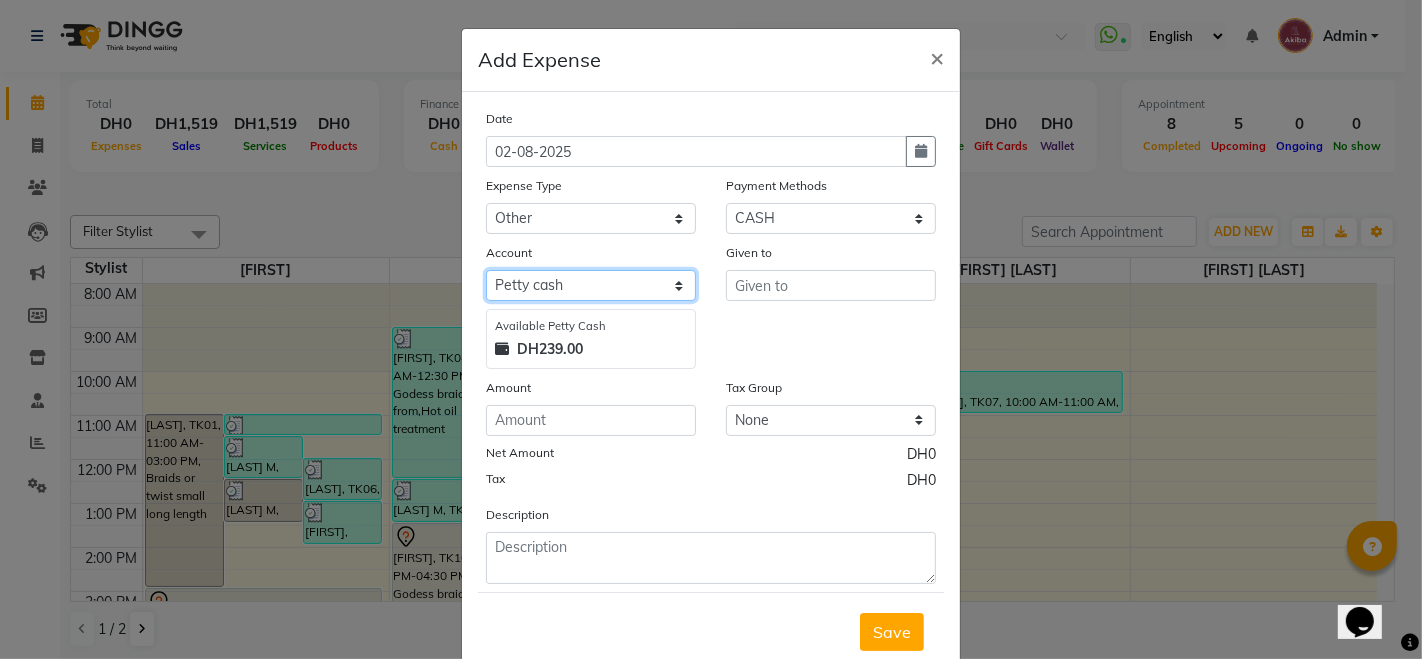 click on "Select Petty cash CARD" 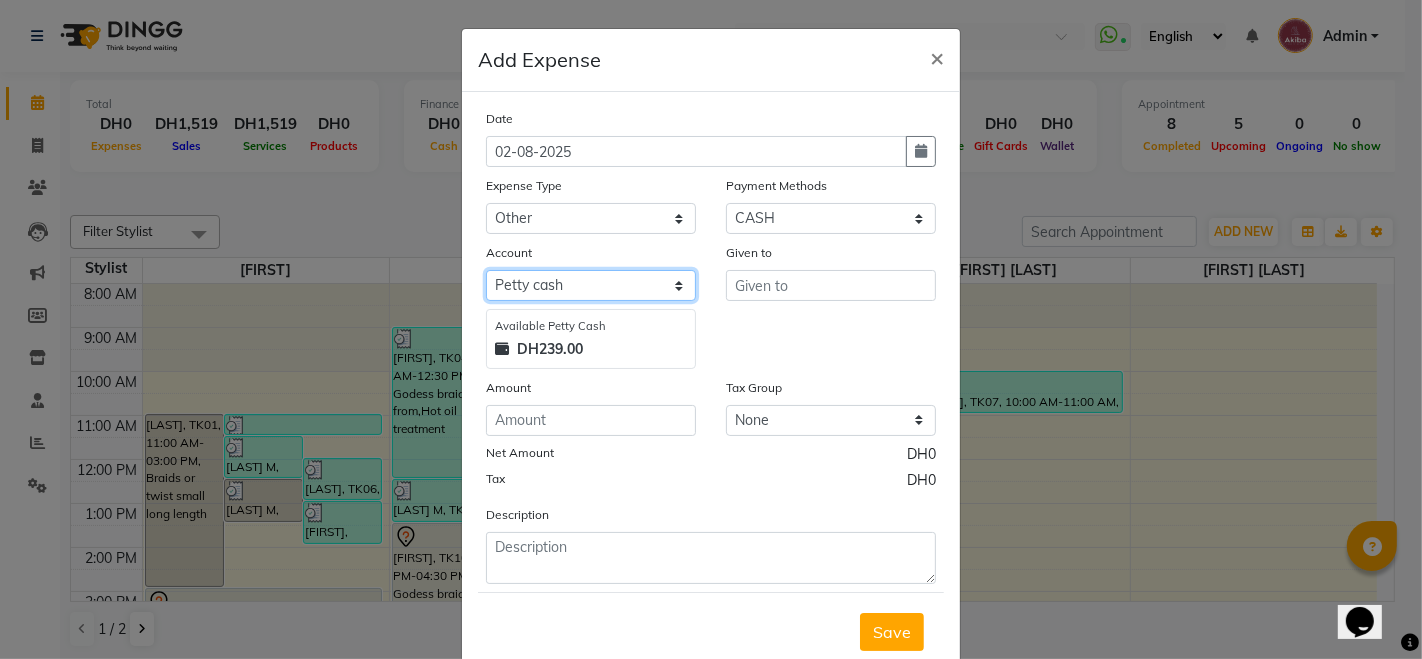 select on "4504" 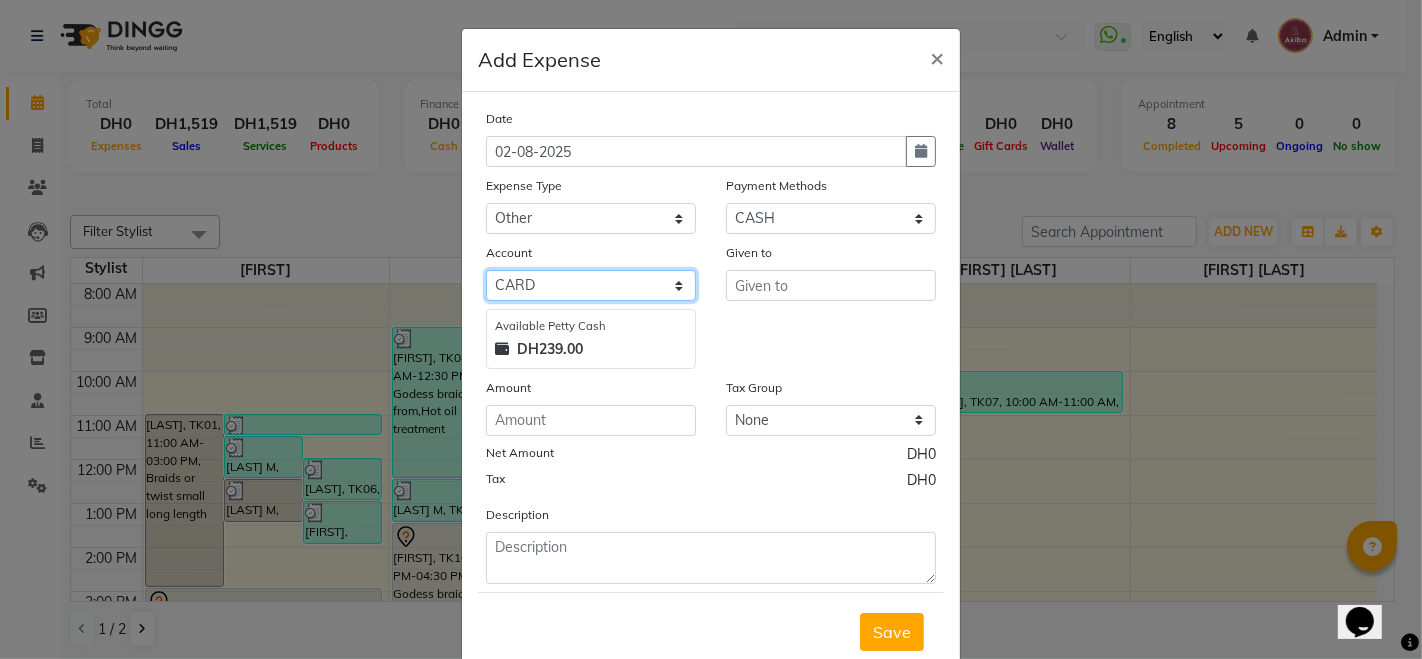 click on "Select Petty cash CARD" 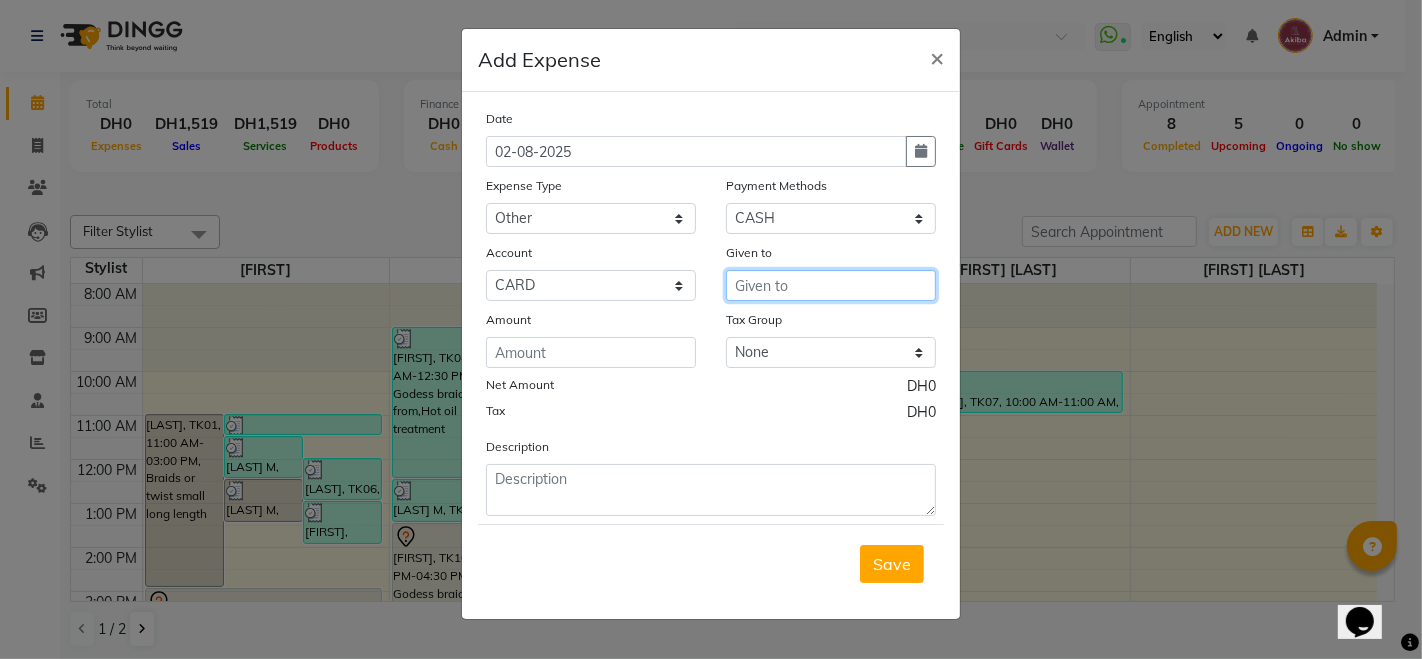click at bounding box center [831, 285] 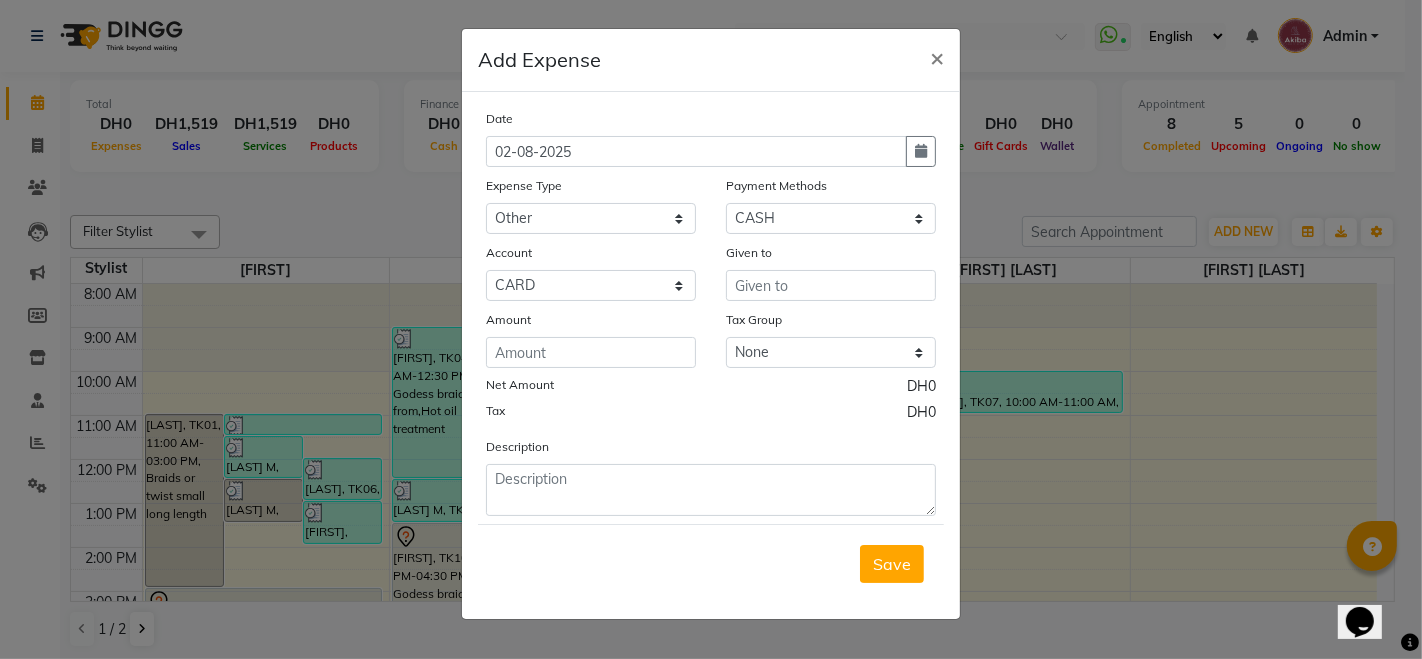 click on "Date 02-08-2025 Expense Type Select Advance Salary Bank charges Car maintenance  Cash transfer to bank Cash transfer to hub Client Snacks Clinical charges Equipment Fuel Govt fee Human Hair extensions Incentive Insurance International purchase Loan Repayment Maintenance Marketing Miscellaneous MRA Non human hair extensions Other Pantry Product Rent Salary Staff Snacks Tax Tea & Refreshment Tips Transport Utilities Payment Methods Select CARD CASH Points Prepaid Gift Card Complimentary Voucher Package Bank Account Select Petty cash CARD Given to Amount Tax Group None GST Net Amount DH0 Tax DH0 Description" 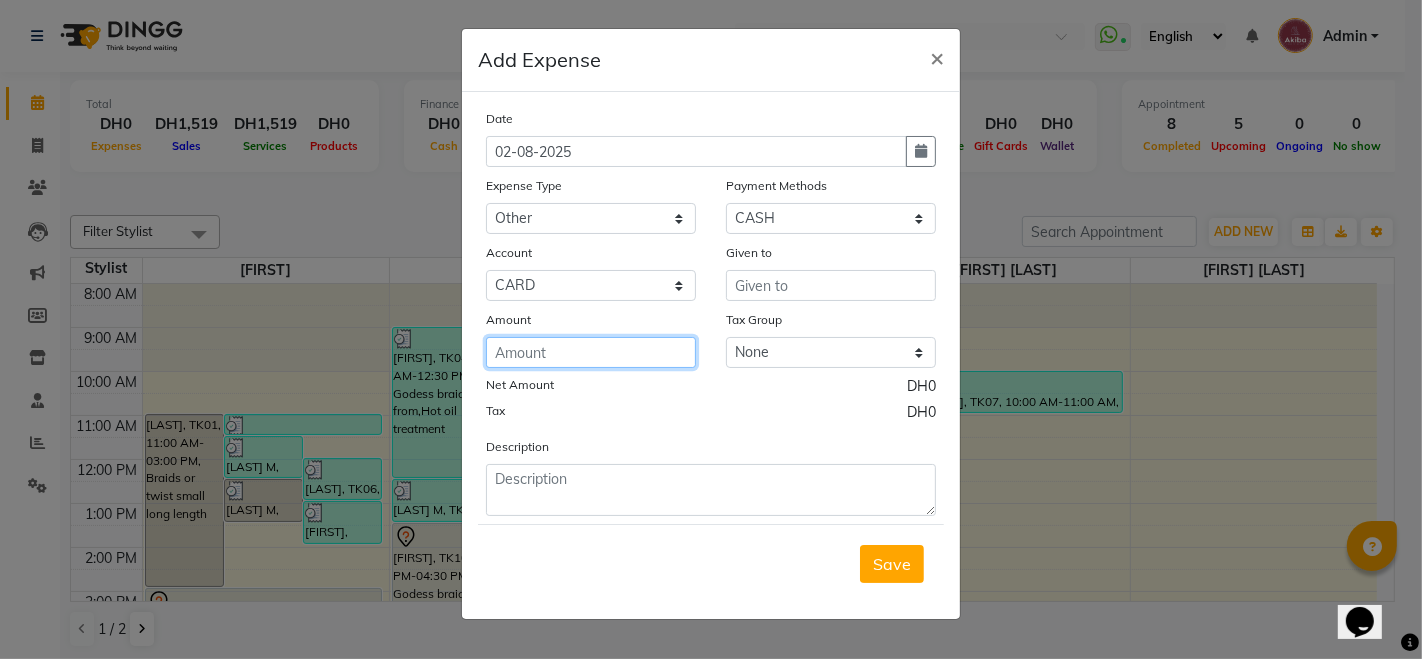 click 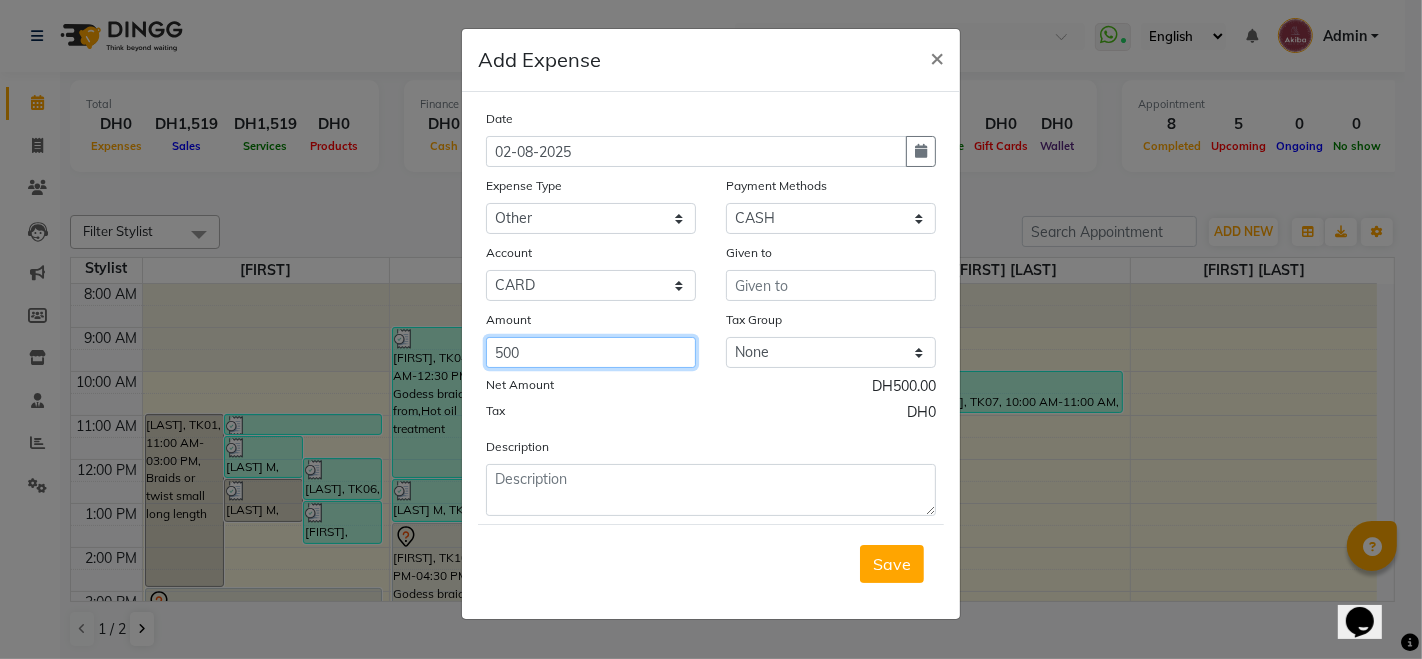 type on "500" 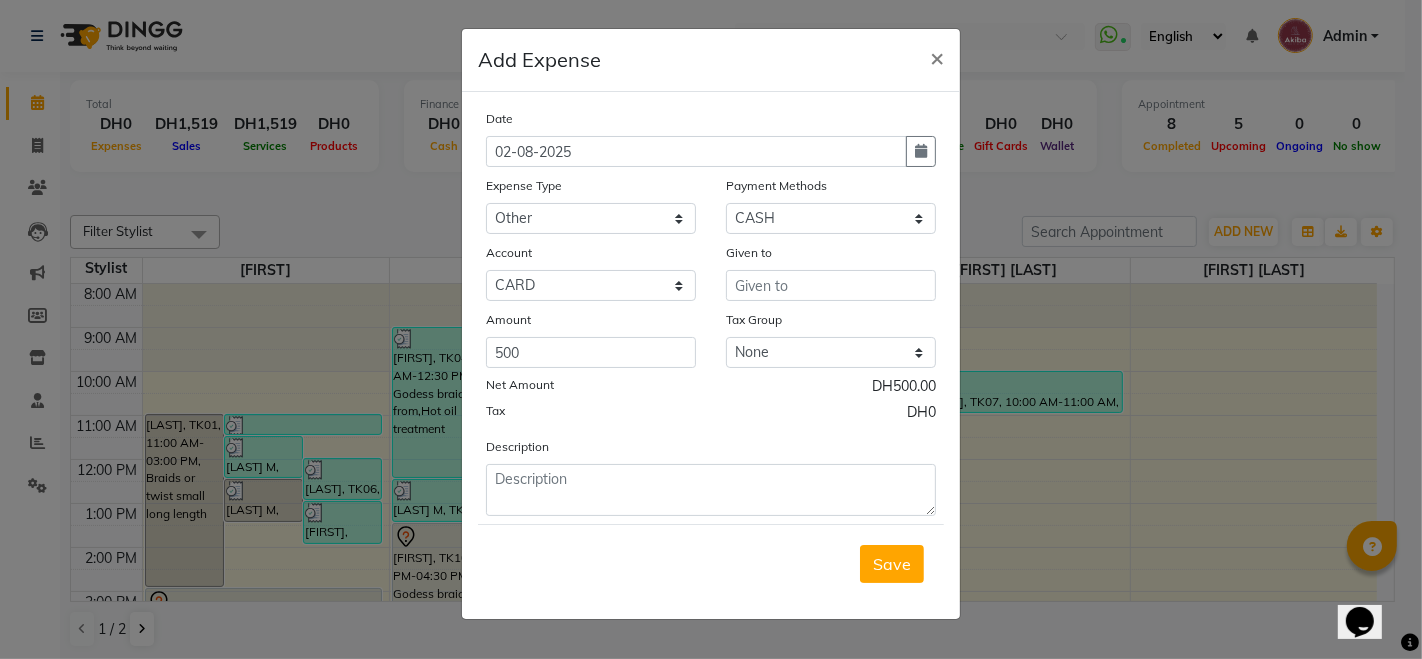 click on "Tax DH0" 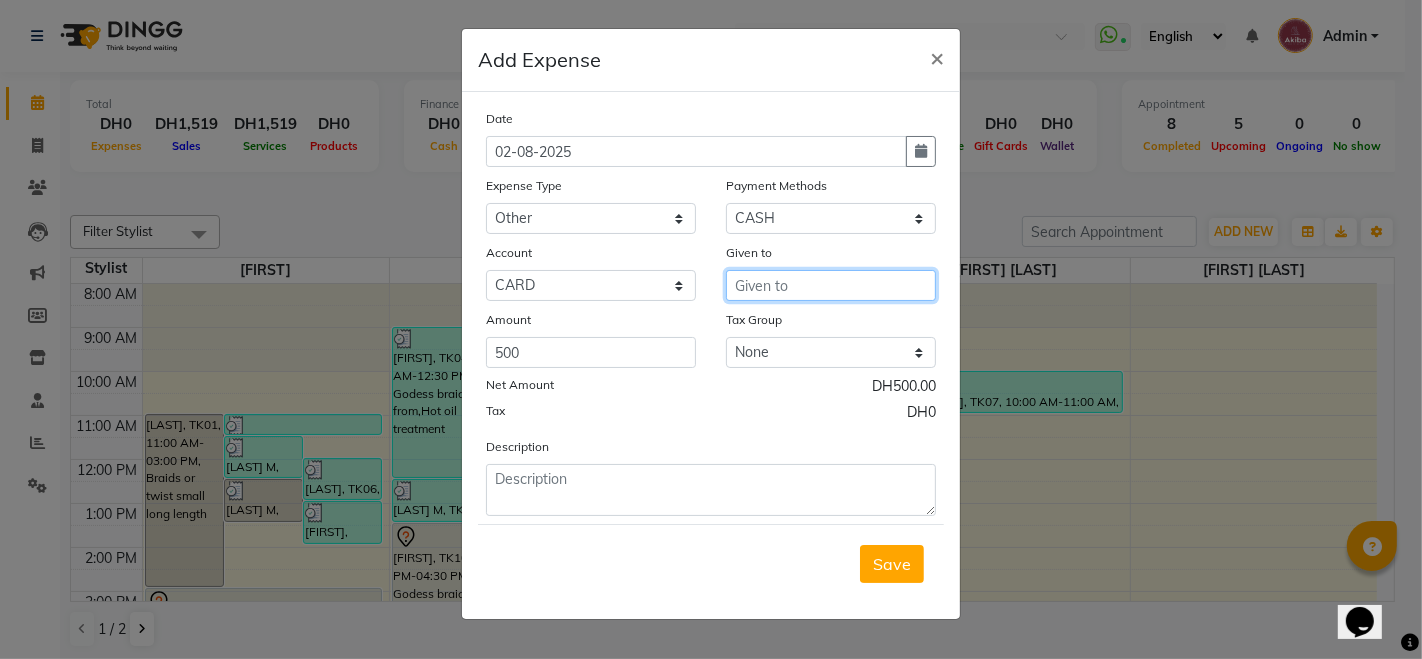 click at bounding box center [831, 285] 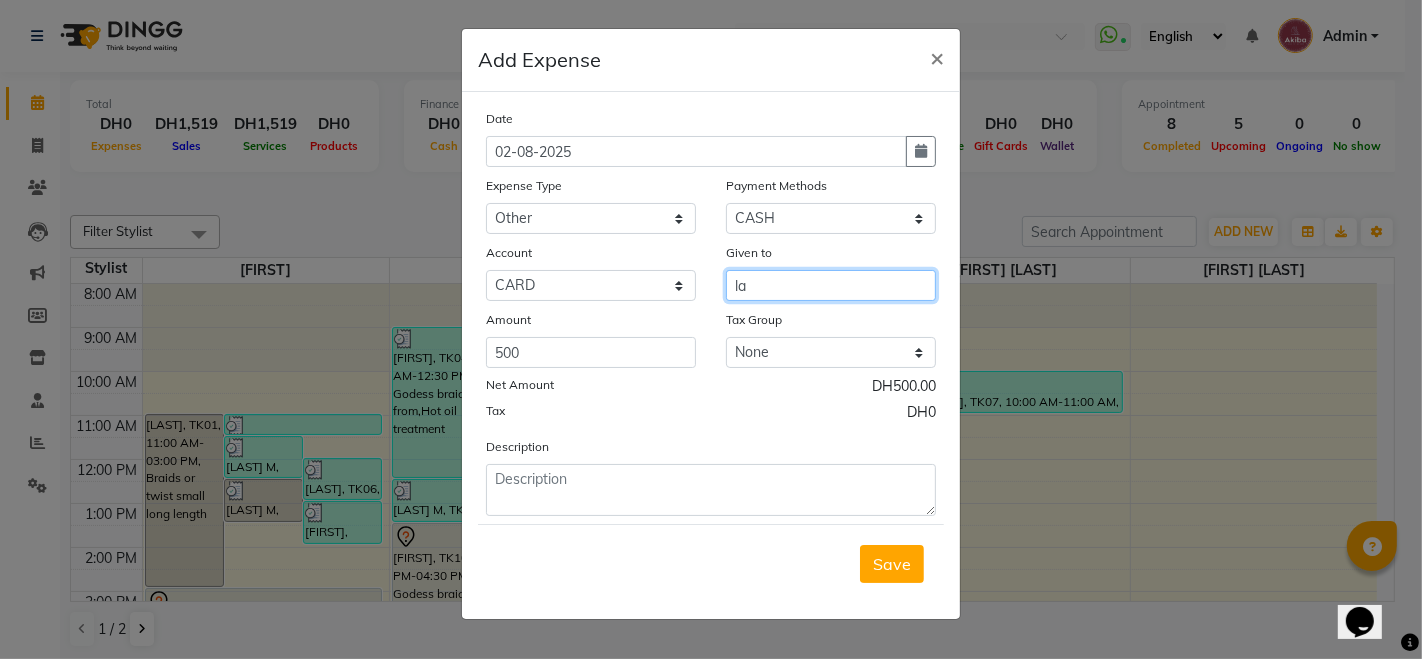 type on "l" 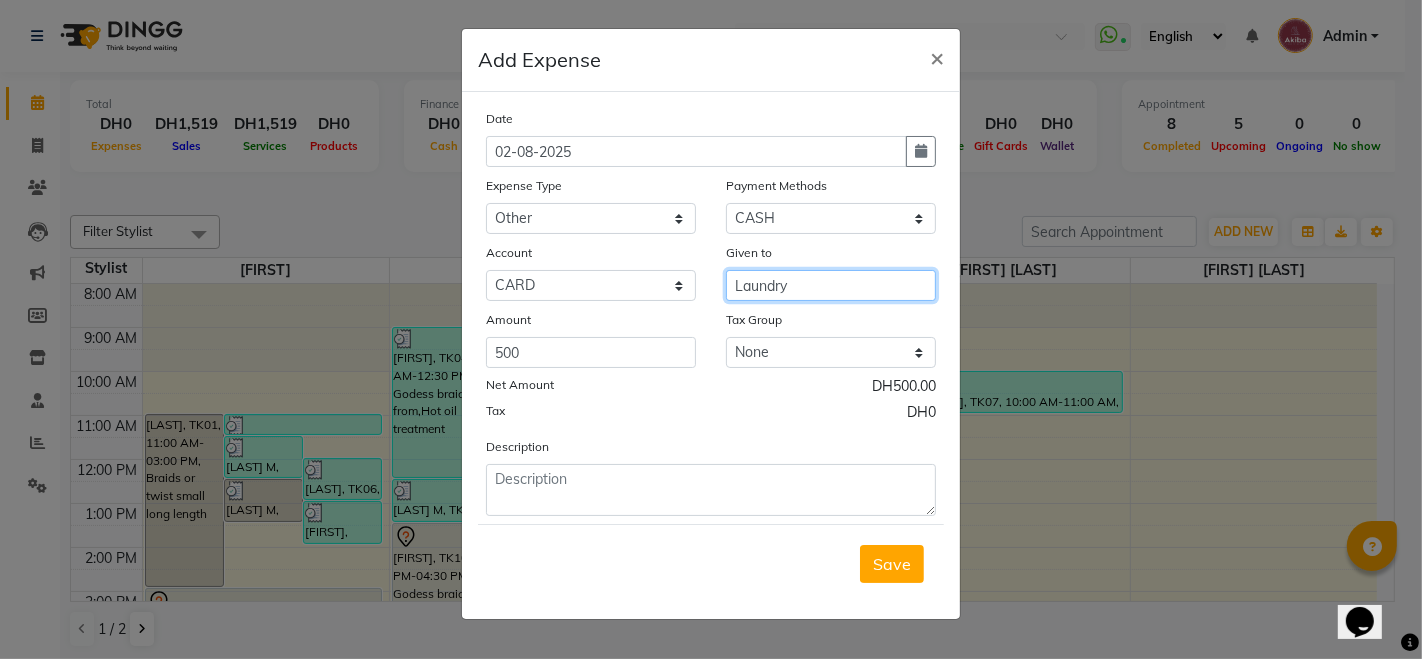 type on "Laundry" 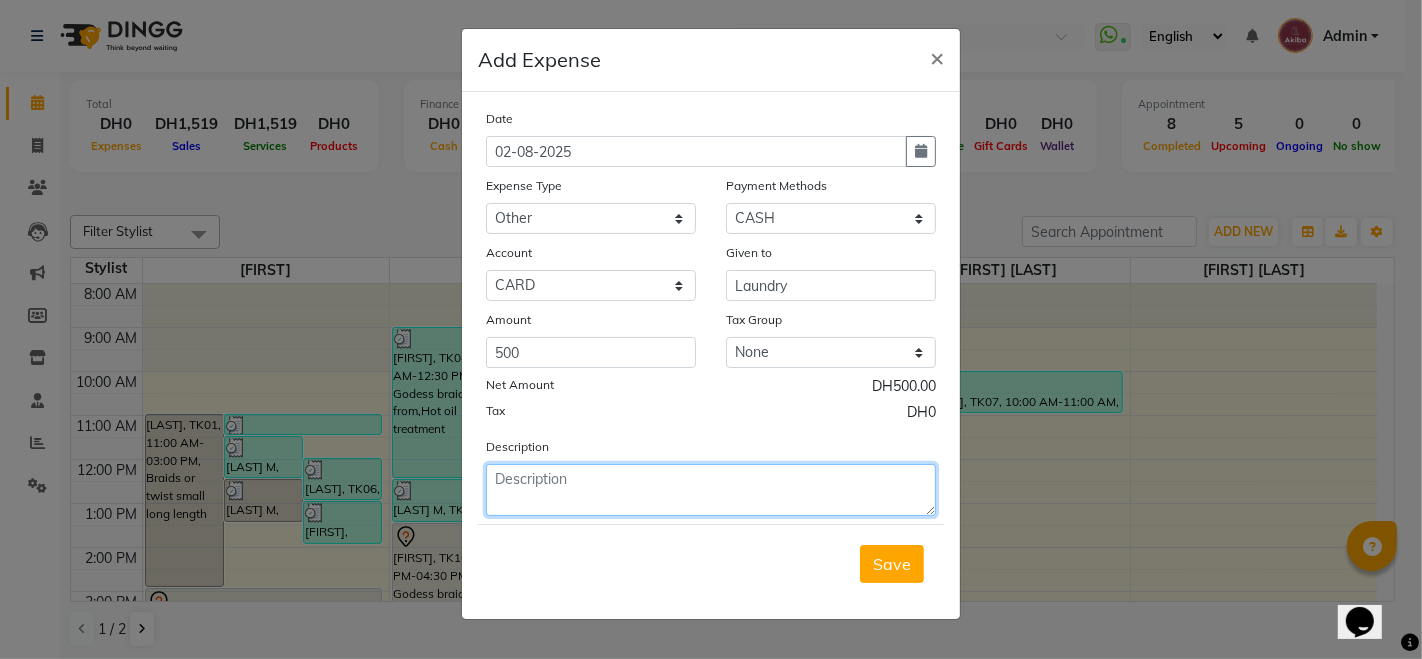 click 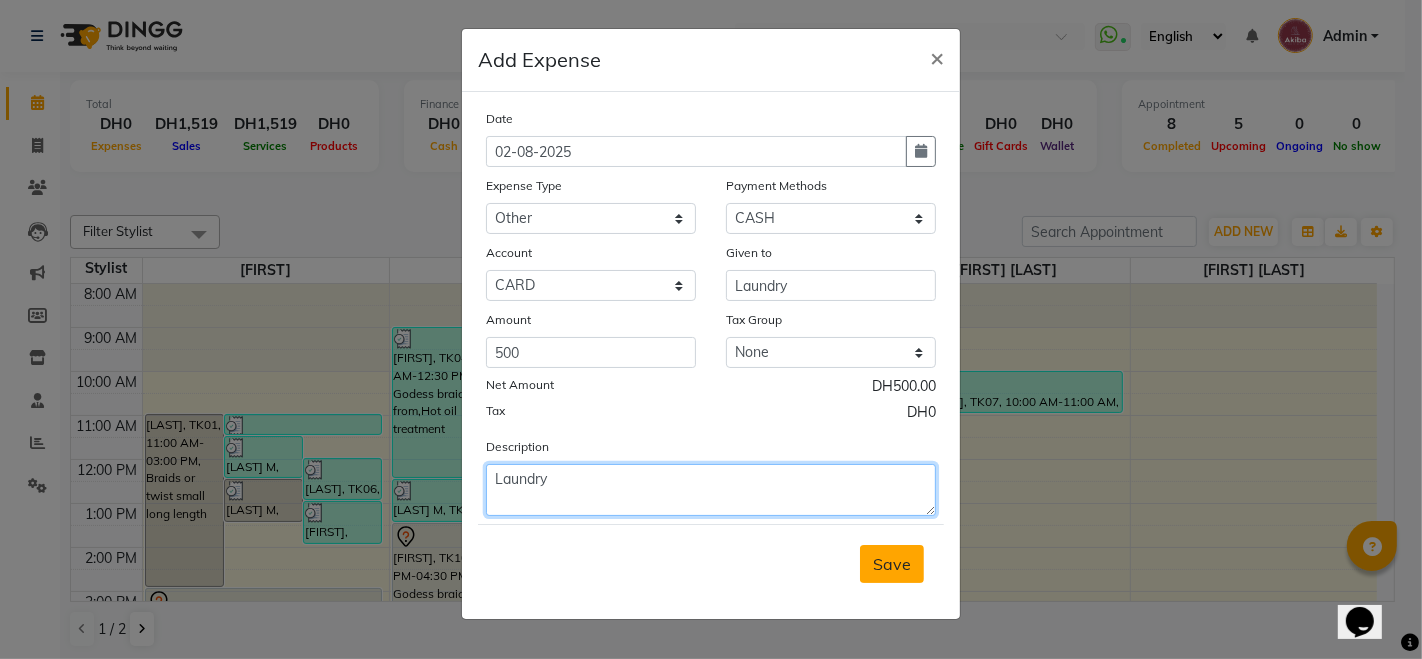 type on "Laundry" 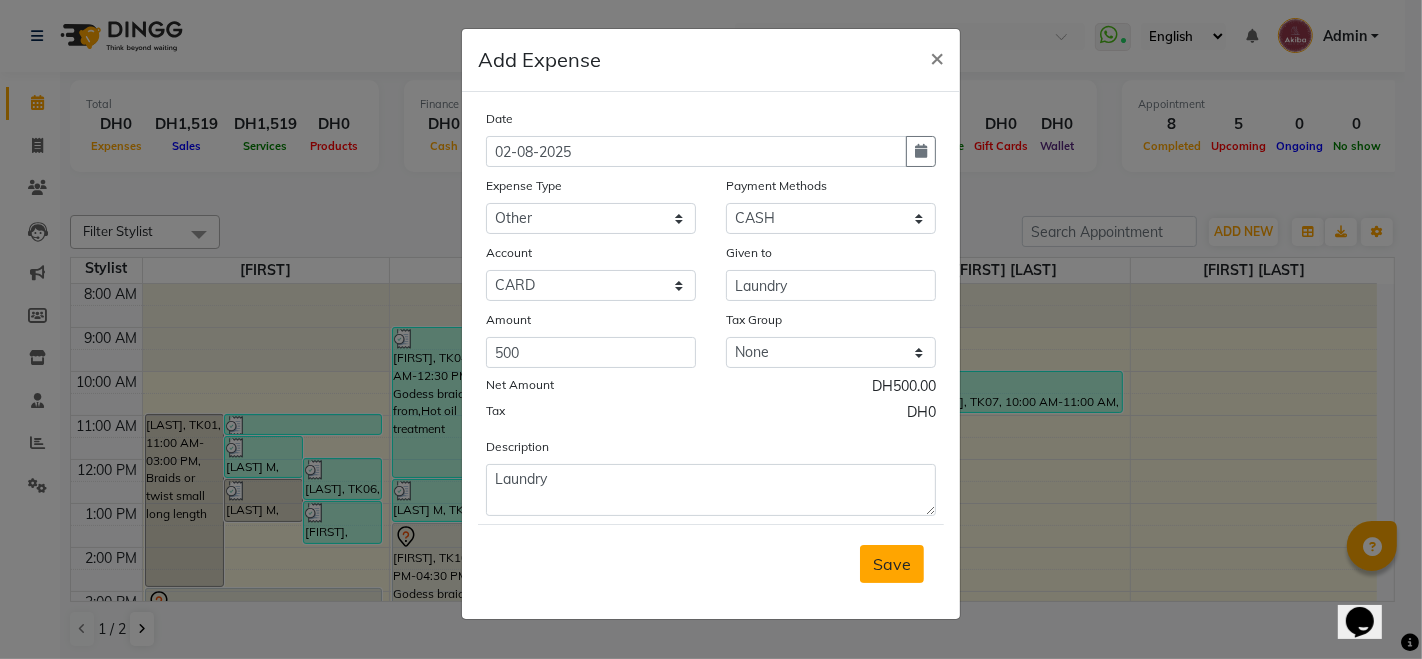 click on "Save" at bounding box center [892, 564] 